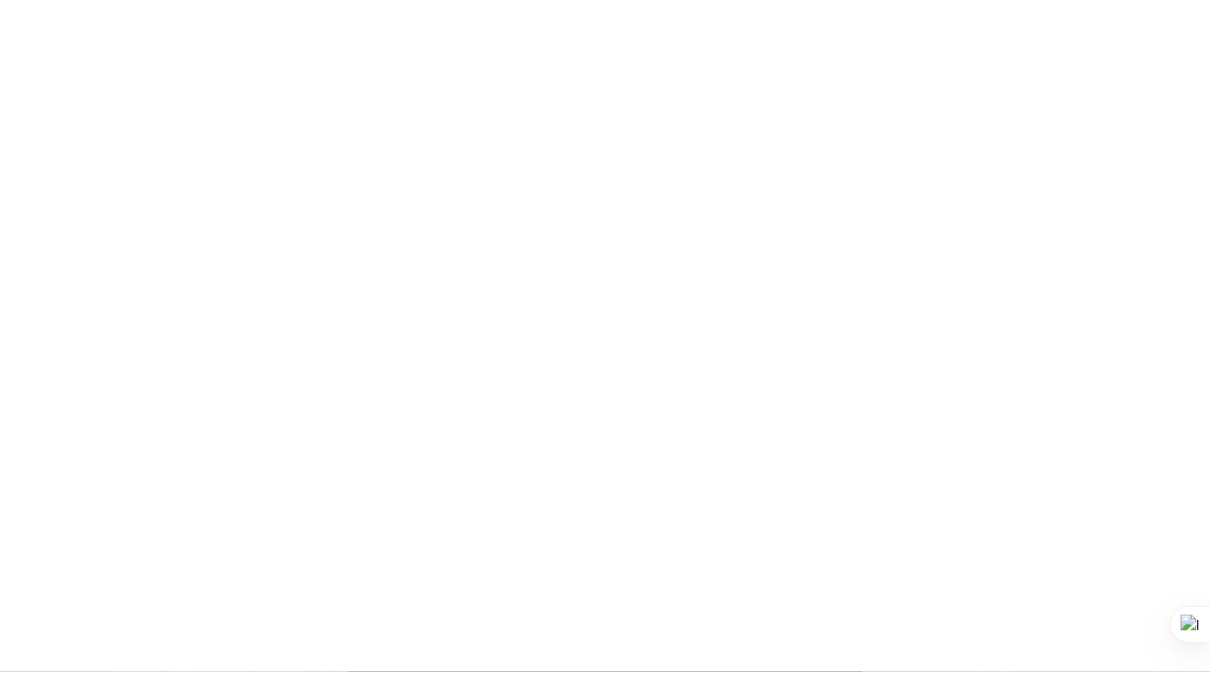 scroll, scrollTop: 0, scrollLeft: 0, axis: both 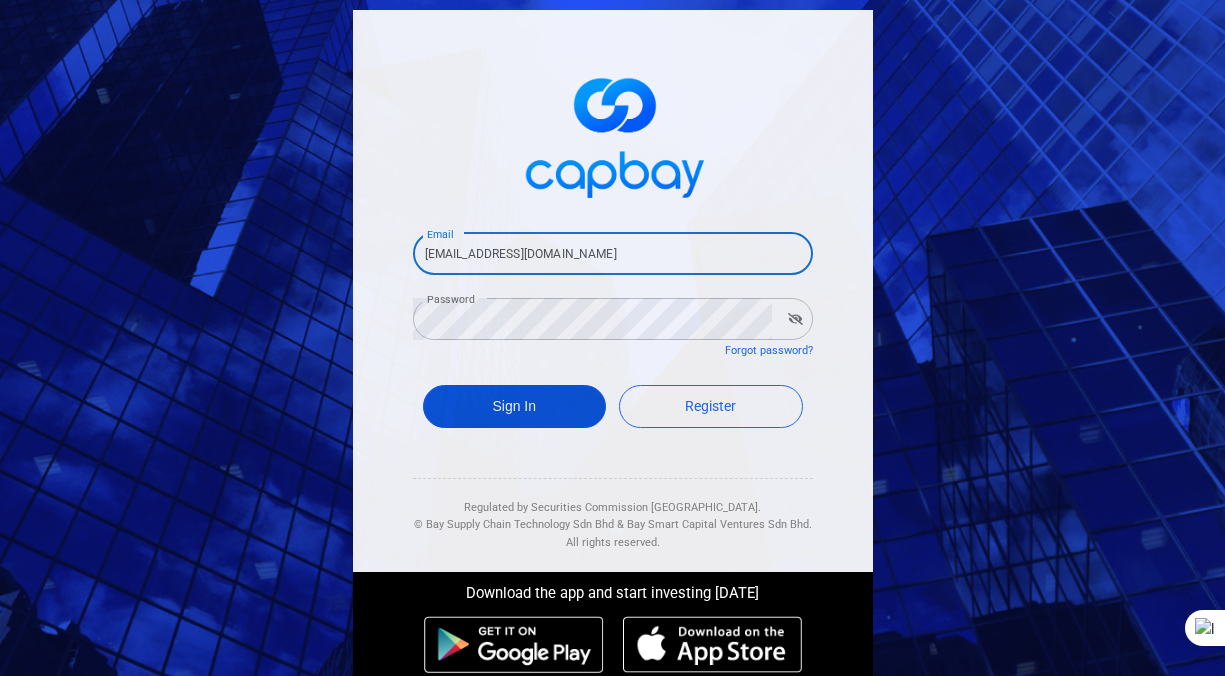 click on "Sign In" at bounding box center (515, 406) 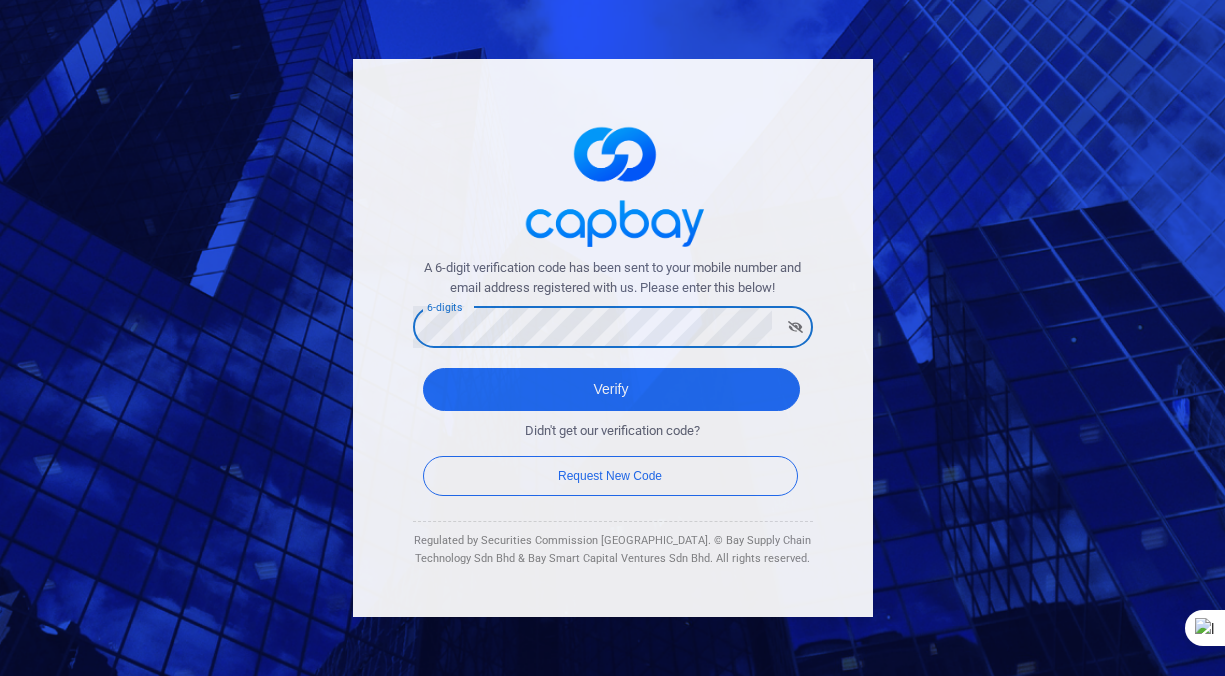 click on "Didn't get our verification code? Request New Code" at bounding box center [613, 446] 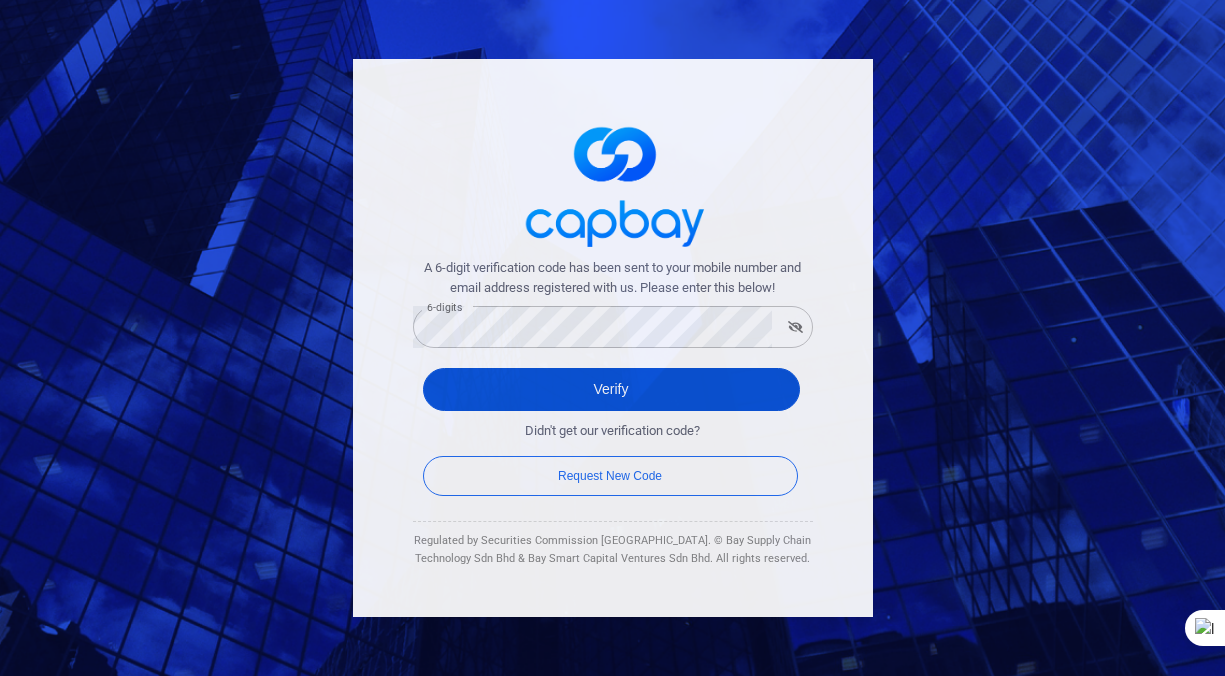 click on "Verify" at bounding box center [611, 389] 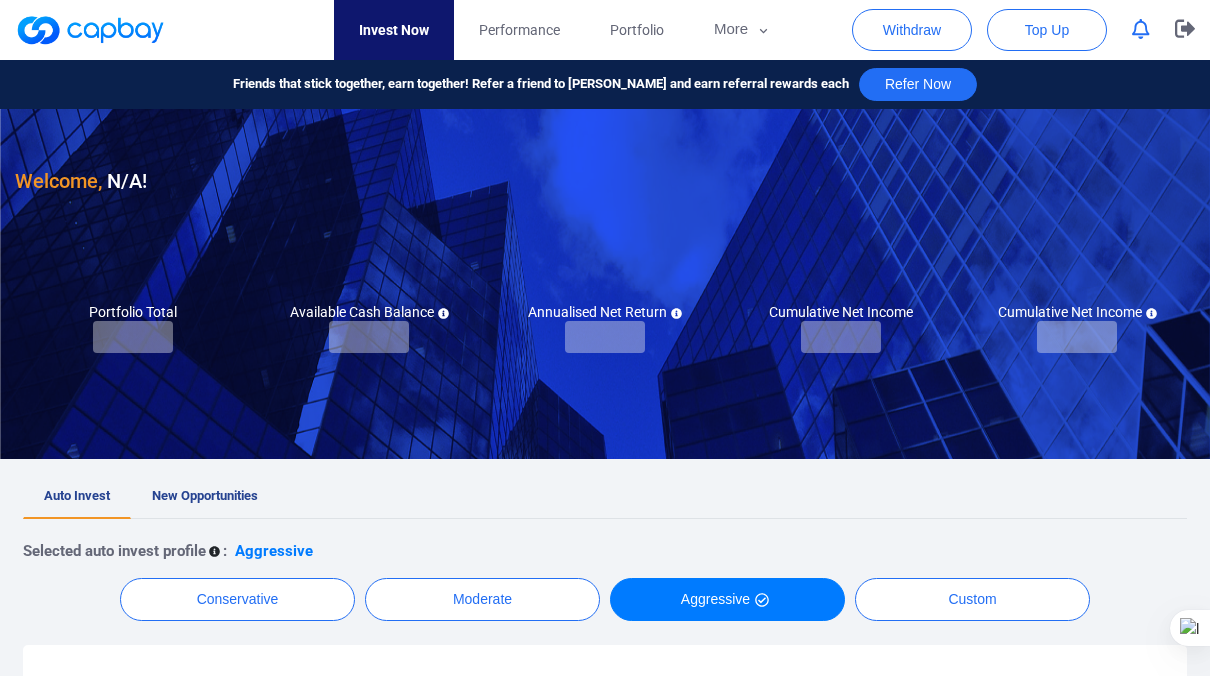 checkbox on "true" 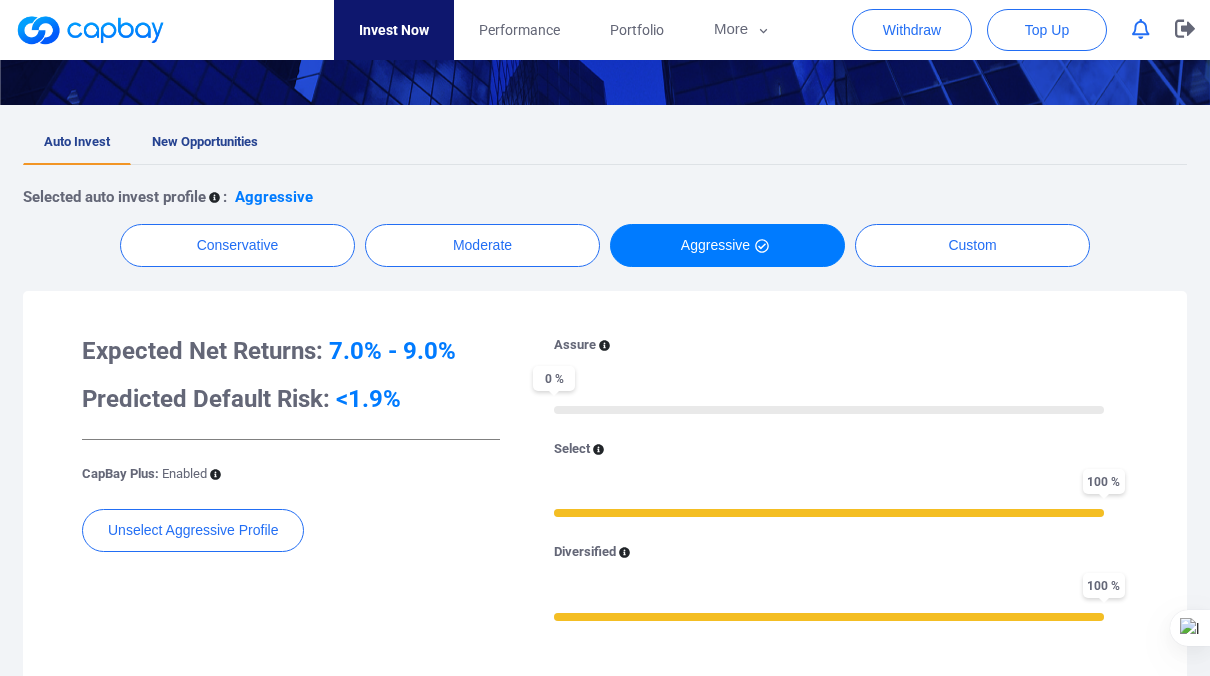 scroll, scrollTop: 400, scrollLeft: 0, axis: vertical 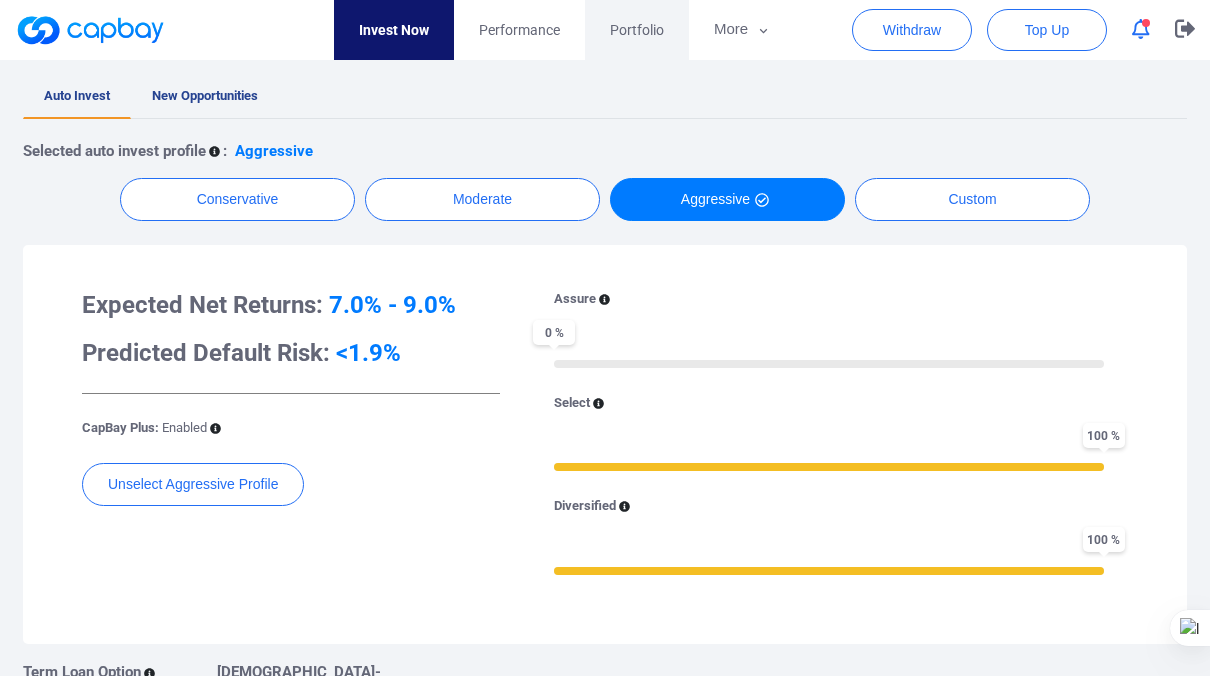 click on "Portfolio" at bounding box center [637, 30] 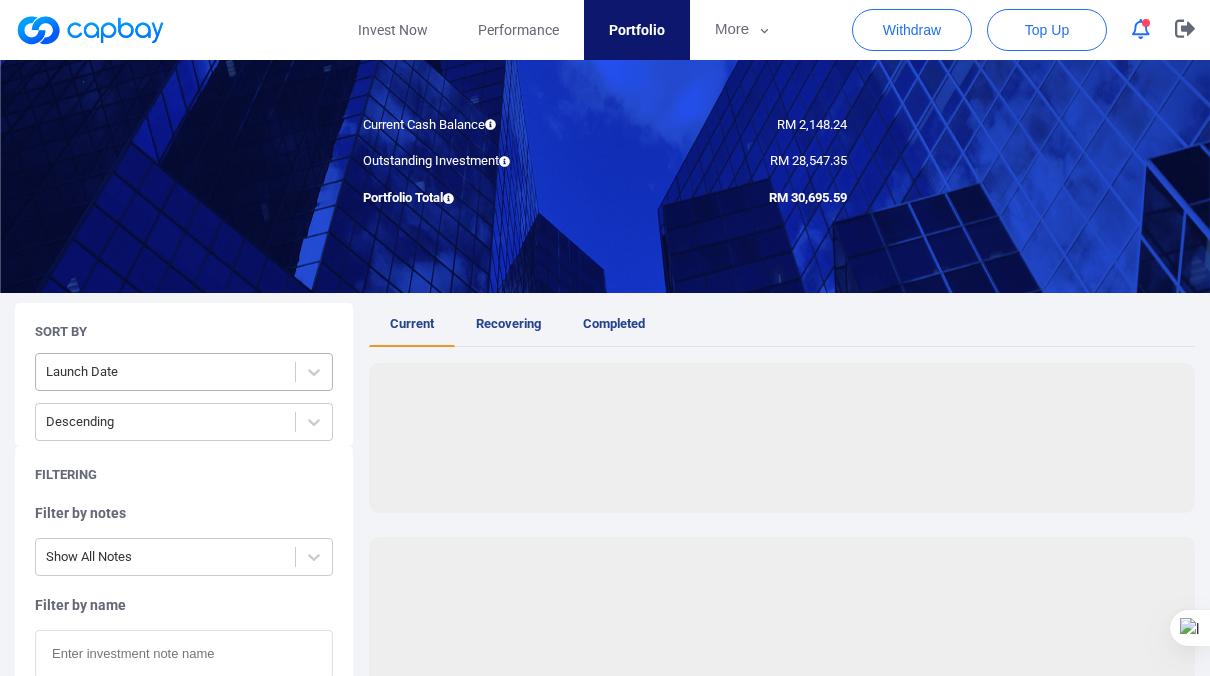 scroll, scrollTop: 200, scrollLeft: 0, axis: vertical 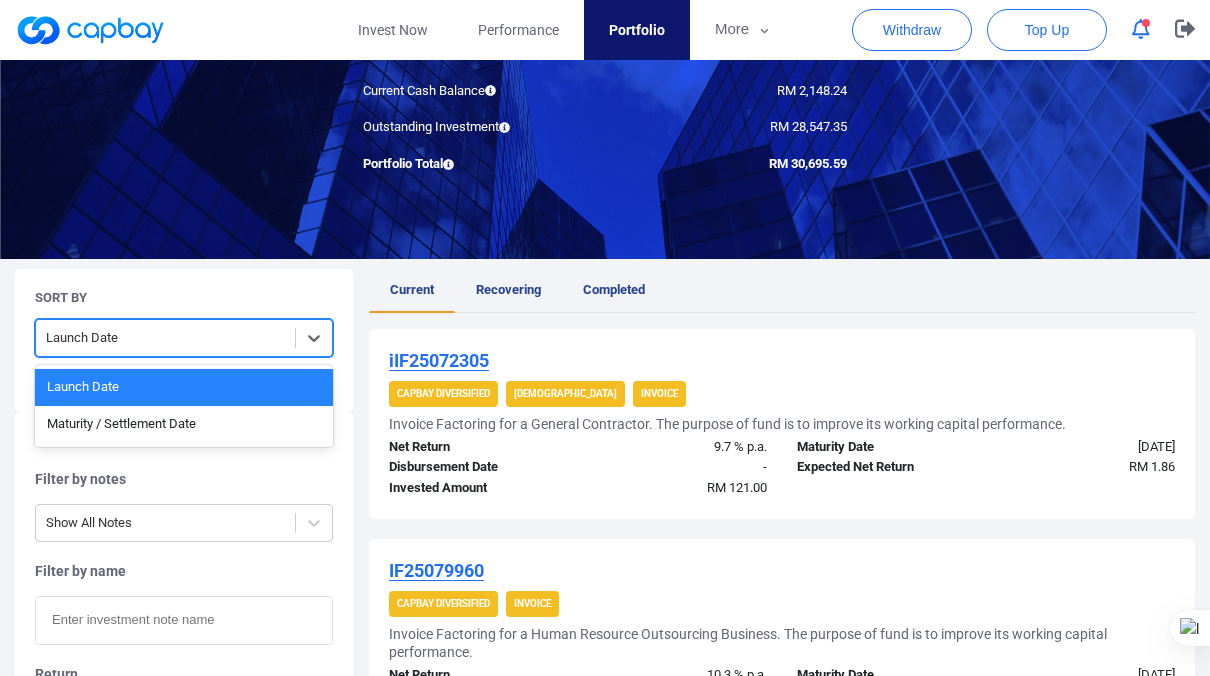 click at bounding box center (165, 338) 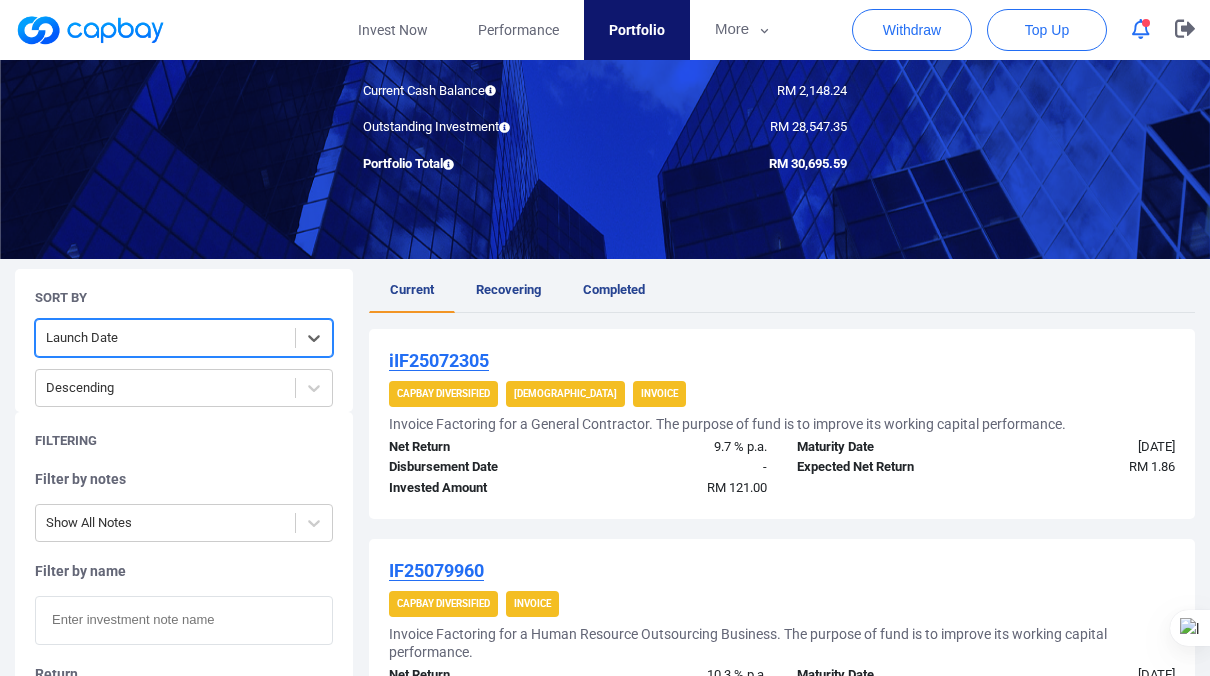 click at bounding box center [165, 338] 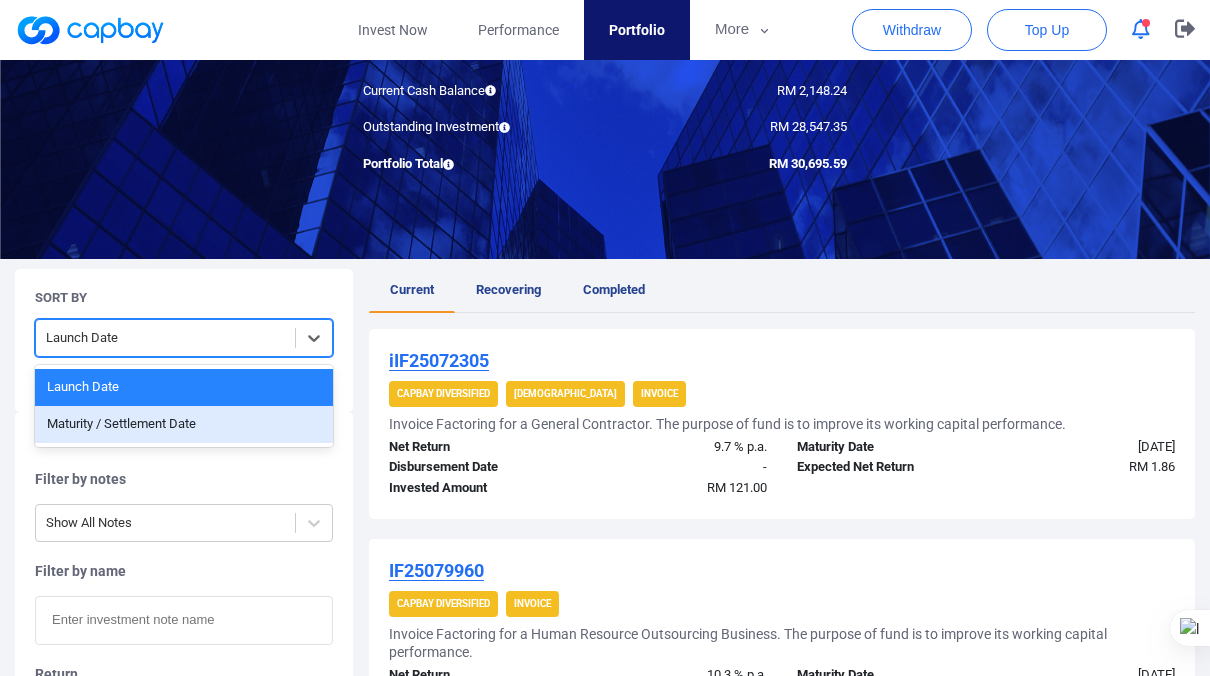 click on "Maturity / Settlement Date" at bounding box center [184, 424] 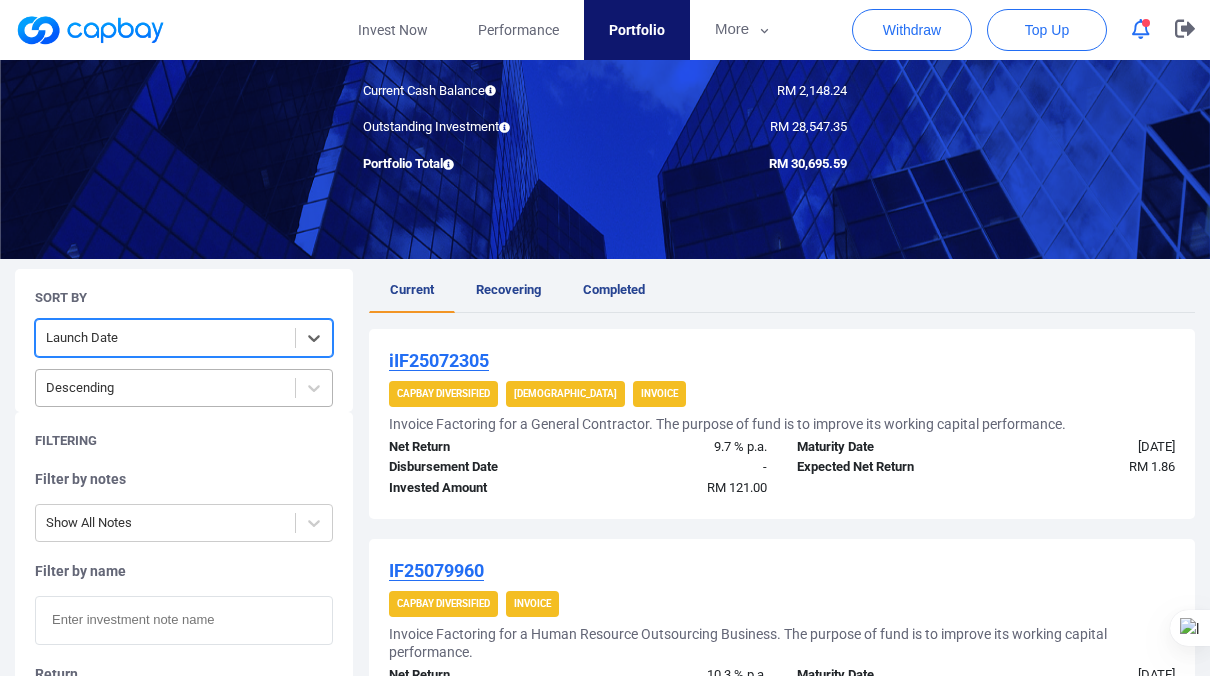 click at bounding box center (165, 388) 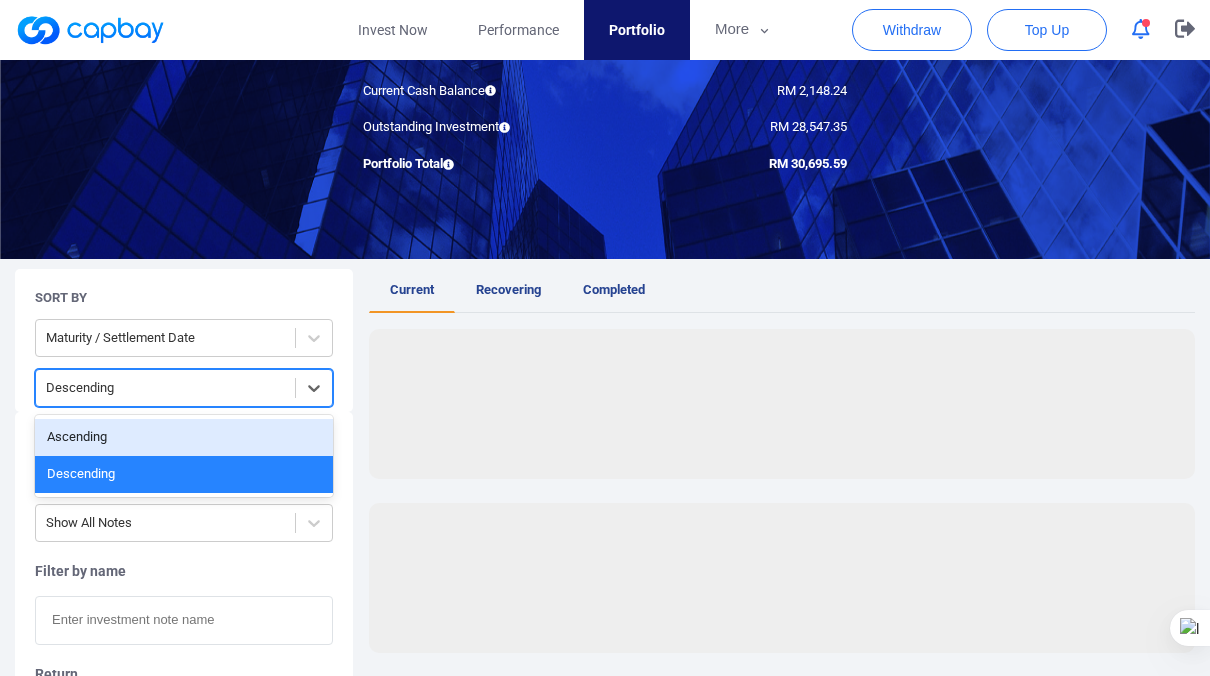 click on "Ascending" at bounding box center (184, 437) 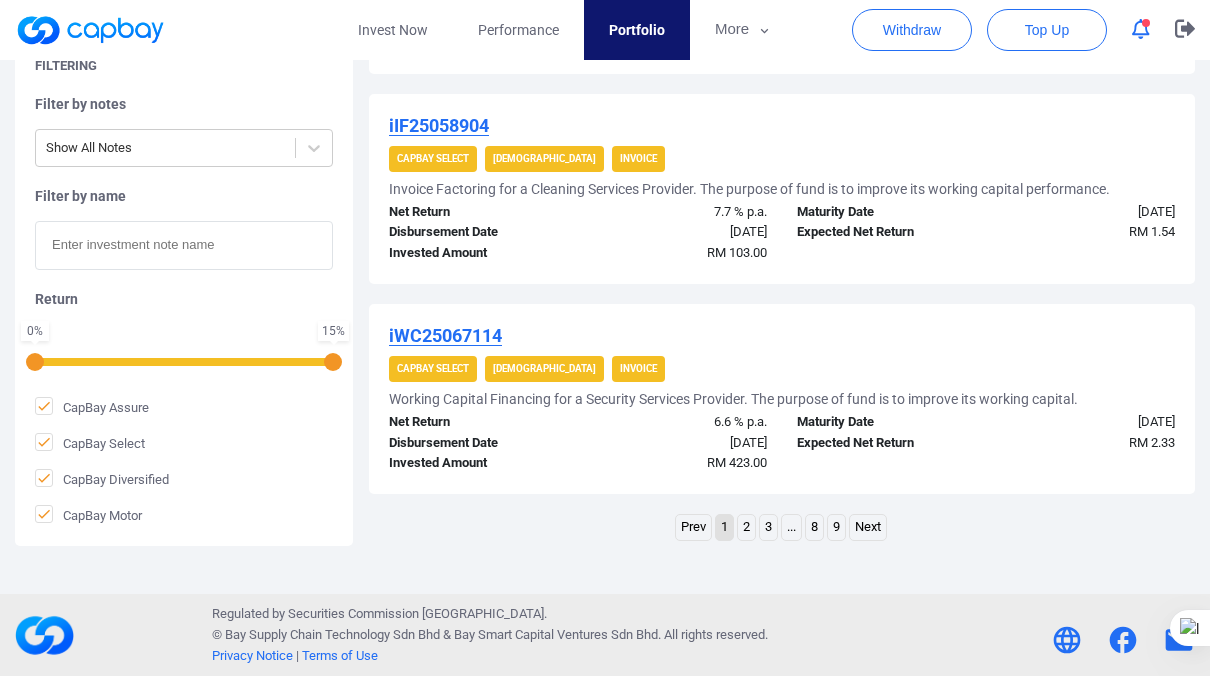 click on "2" at bounding box center [746, 527] 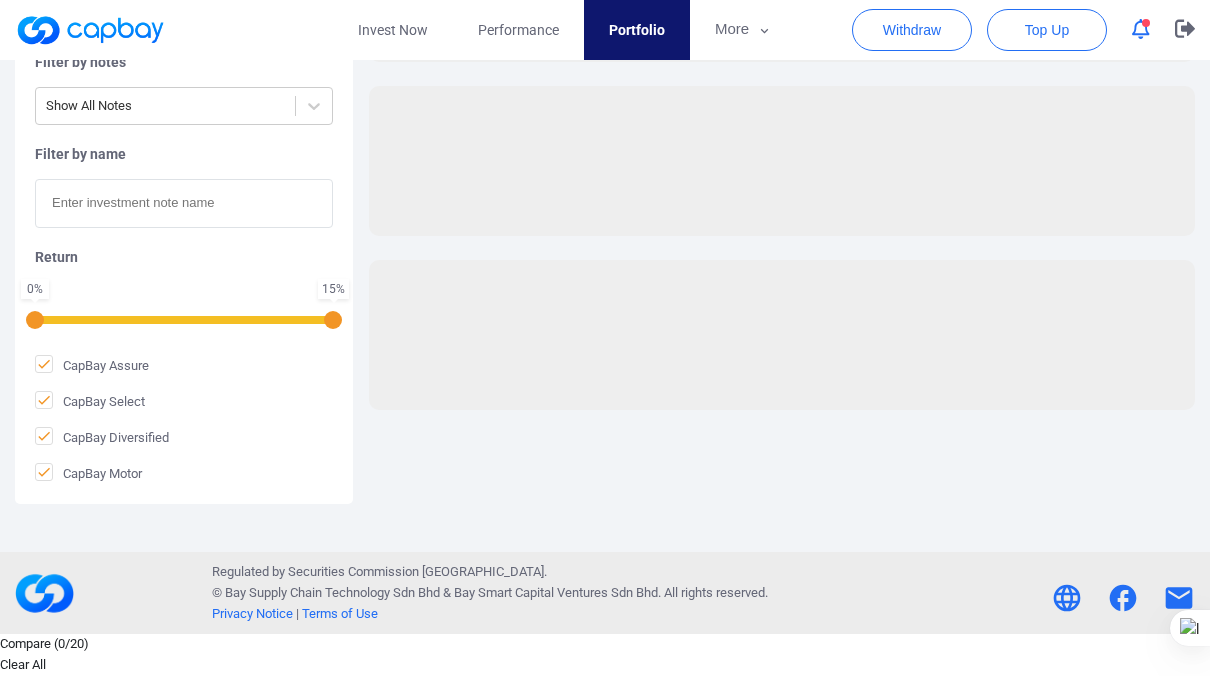 scroll, scrollTop: 575, scrollLeft: 0, axis: vertical 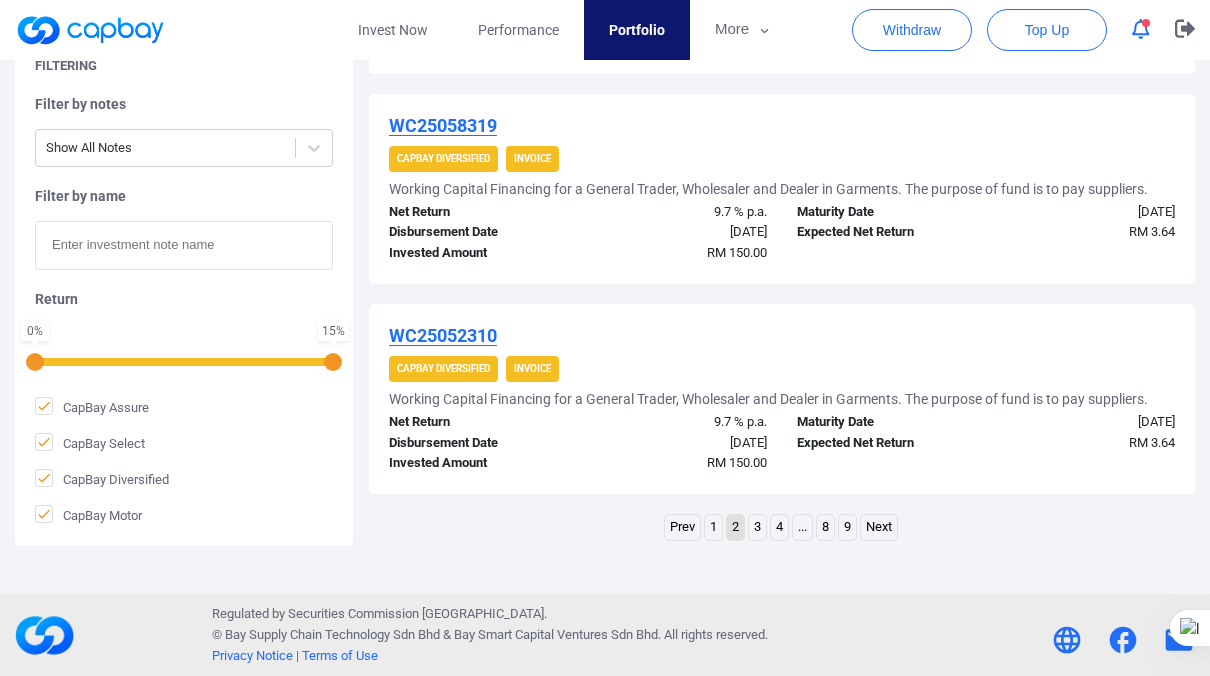 click on "1" at bounding box center (713, 527) 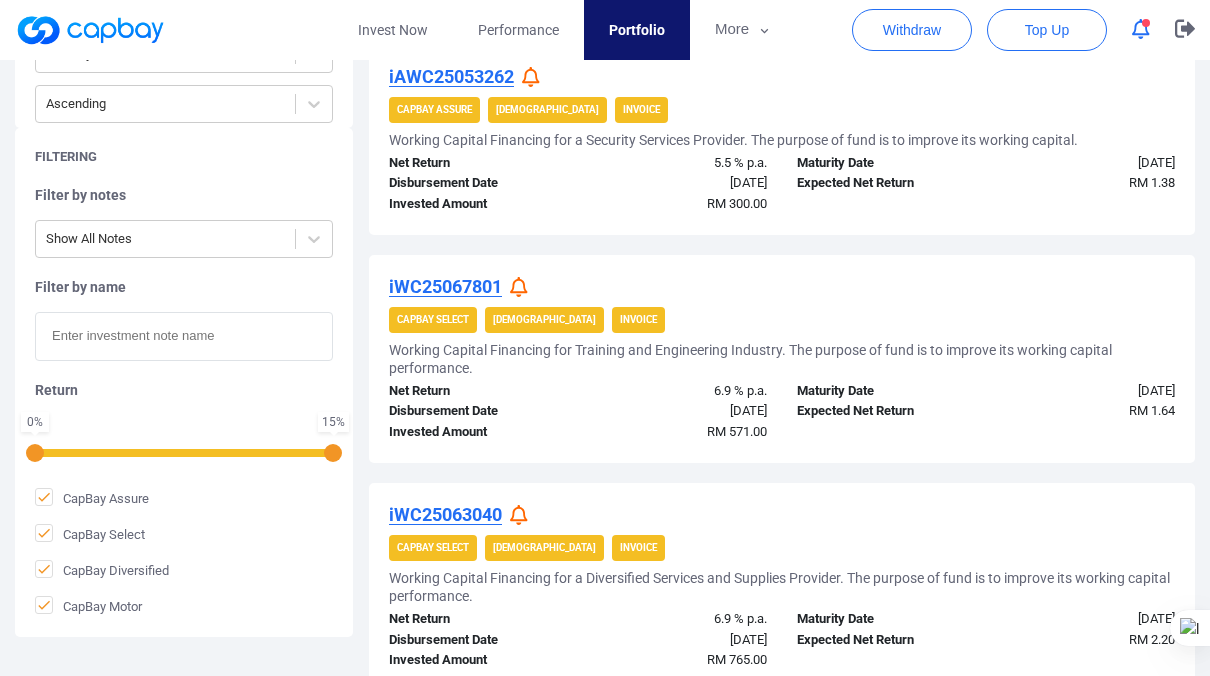 scroll, scrollTop: 200, scrollLeft: 0, axis: vertical 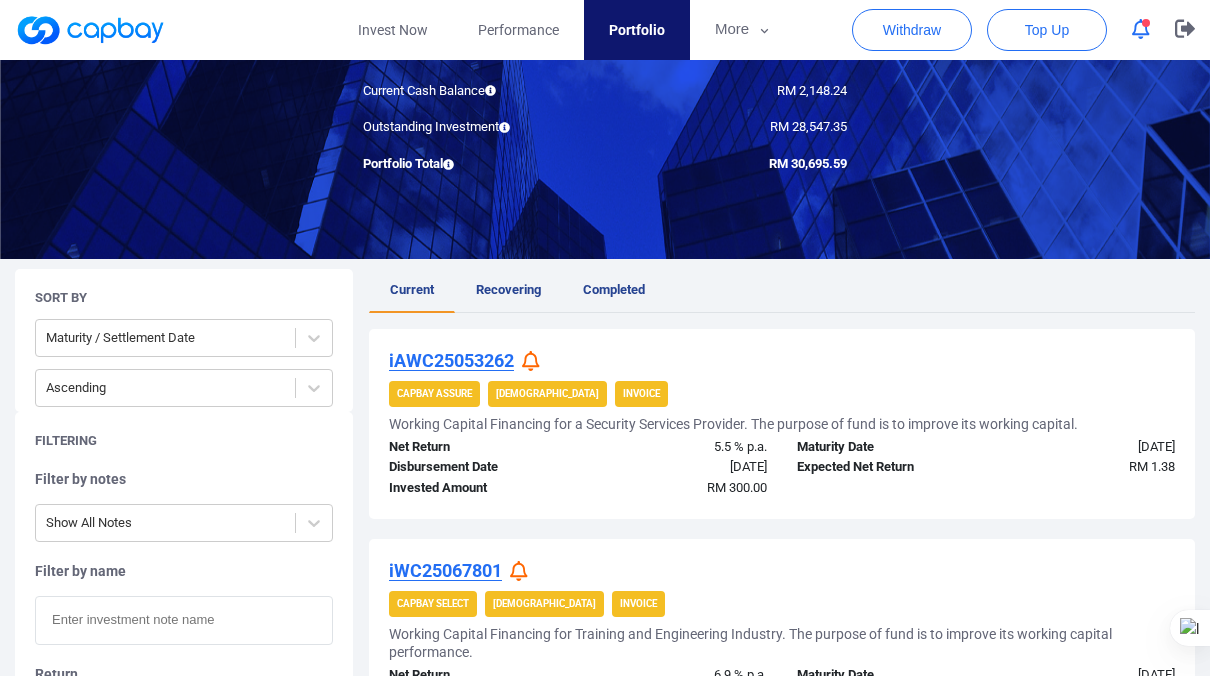 click on "iAWC25053262" at bounding box center (451, 360) 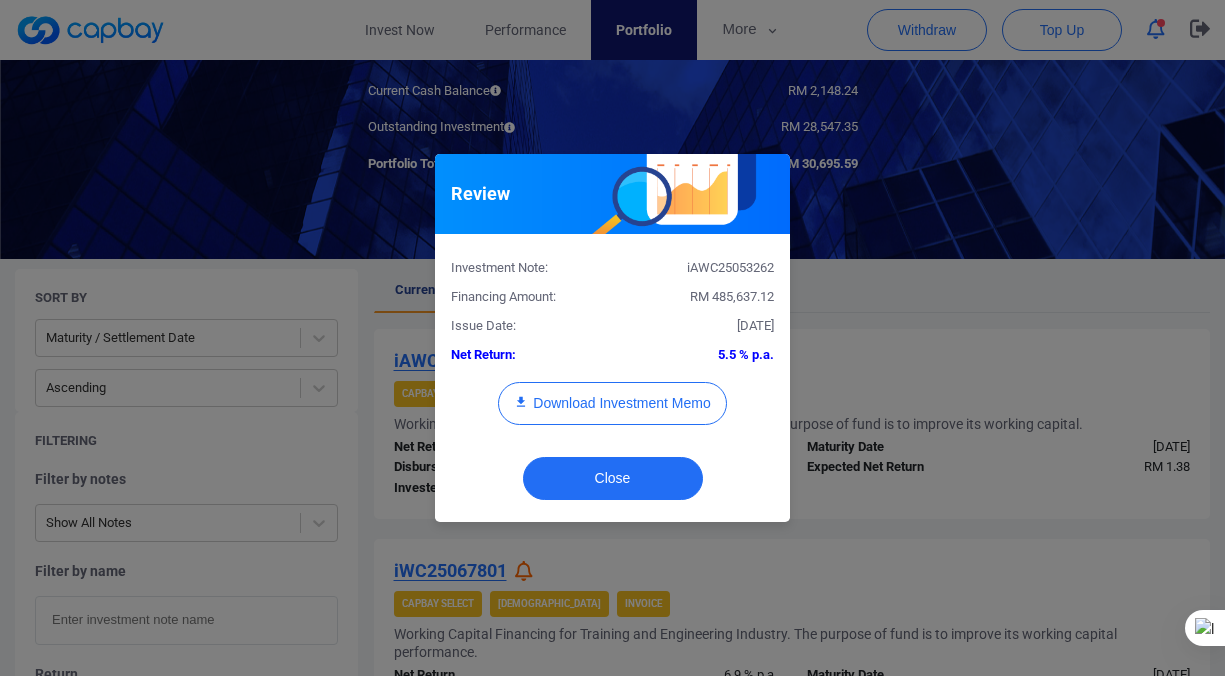 click on "Review Investment Note: iAWC25053262 Financing Amount: RM 485,637.12 Issue Date: [DATE] Net Return: 5.5   % p.a. Download Investment Memo Close" at bounding box center (612, 338) 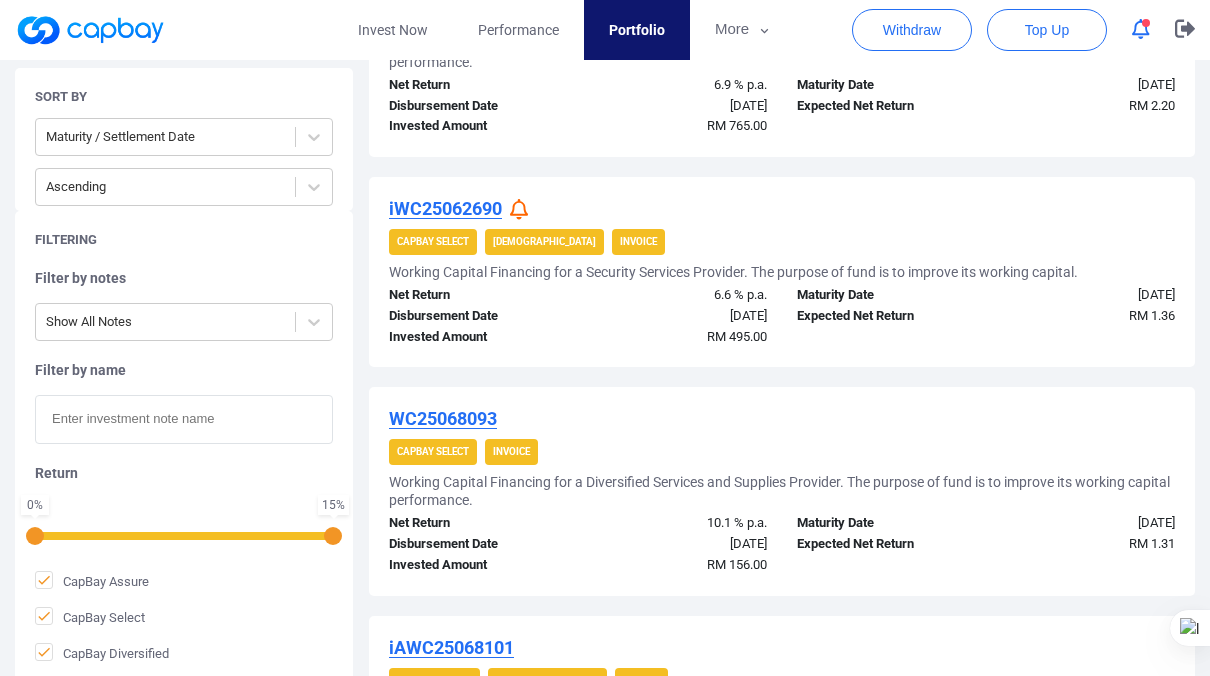 scroll, scrollTop: 1000, scrollLeft: 0, axis: vertical 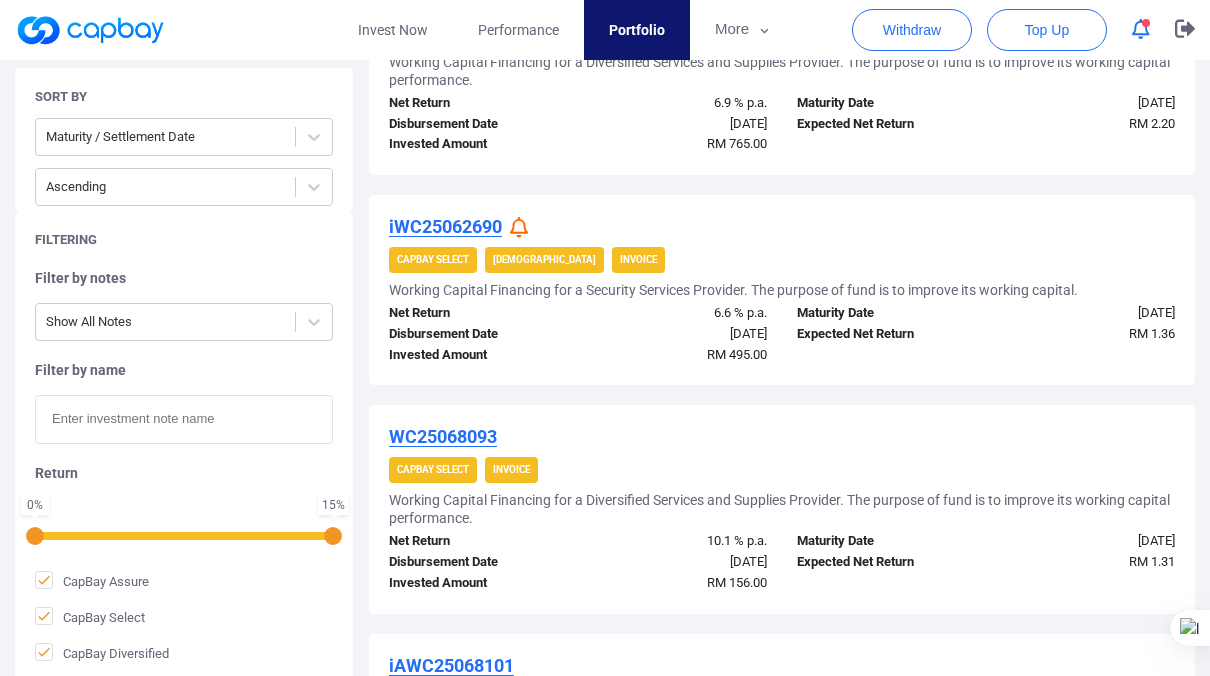 click 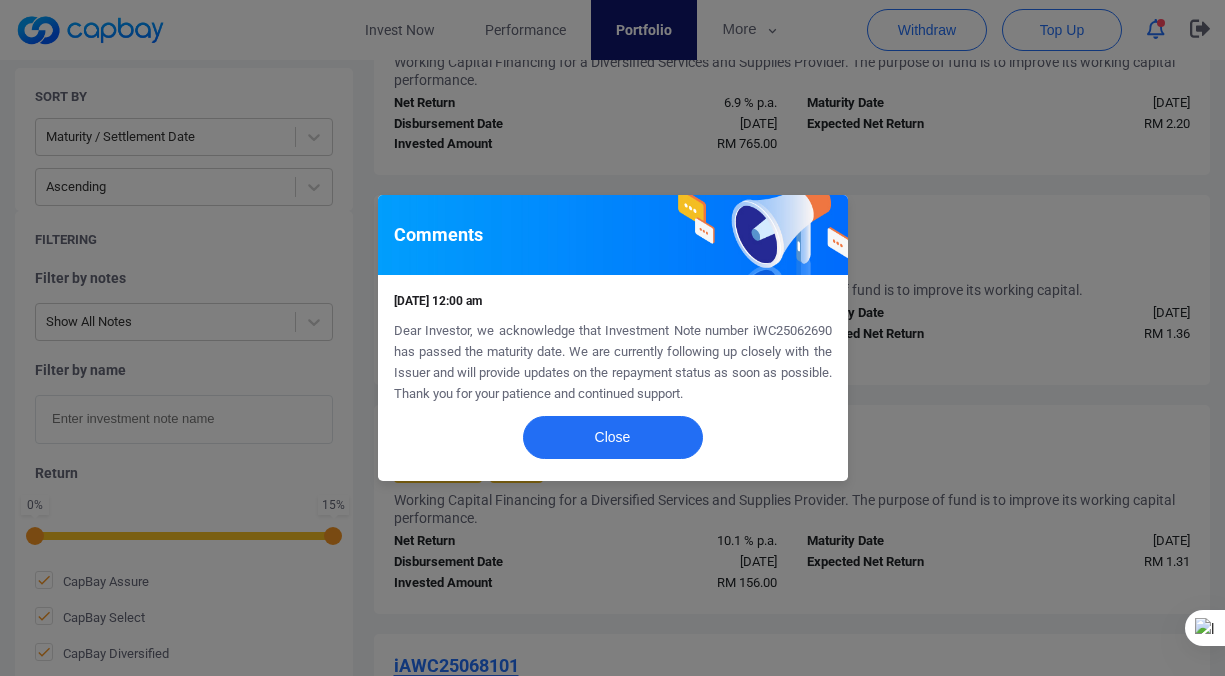 click on "Comments [DATE] 12:00 am Dear Investor, we acknowledge that Investment Note number iWC25062690 has passed the maturity date. We are currently following up closely with the Issuer and will provide updates on the repayment status as soon as possible. Thank you for your patience and continued support. Close" at bounding box center [612, 338] 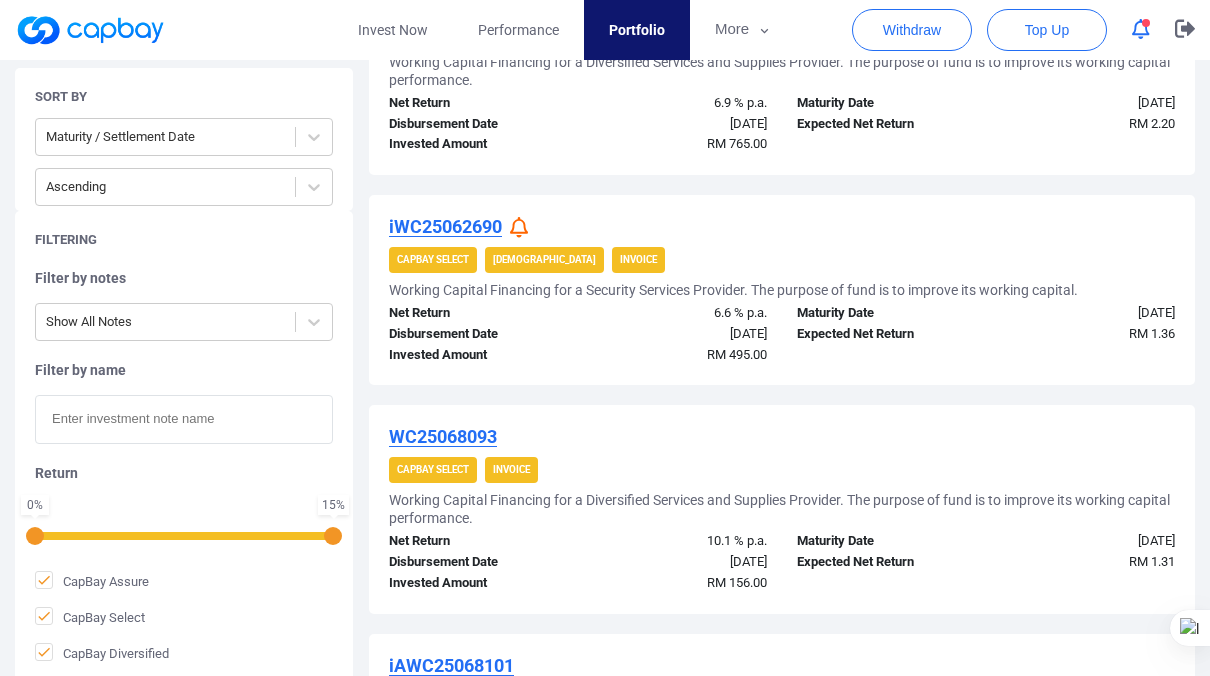 click on "iWC25062690" at bounding box center (445, 226) 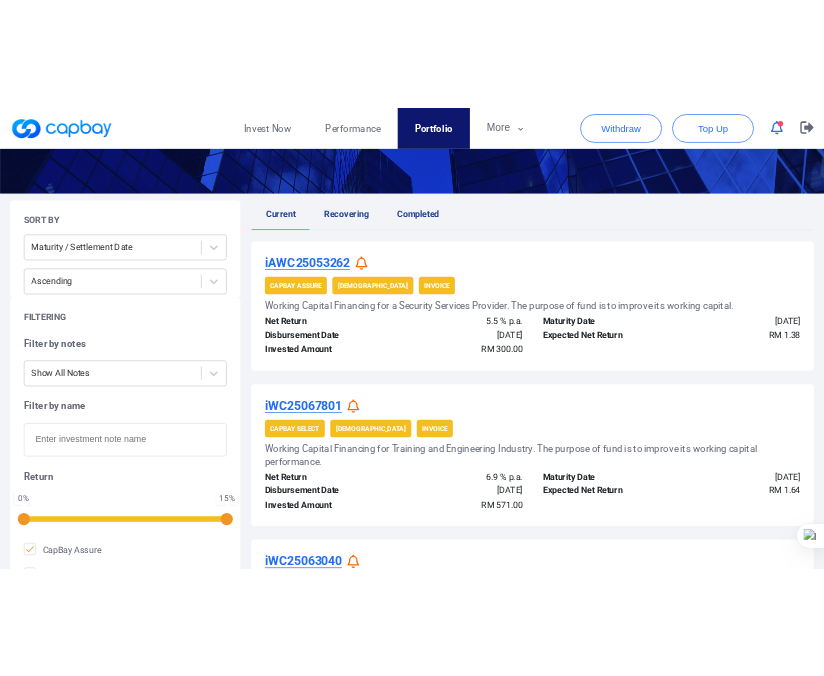 scroll, scrollTop: 300, scrollLeft: 0, axis: vertical 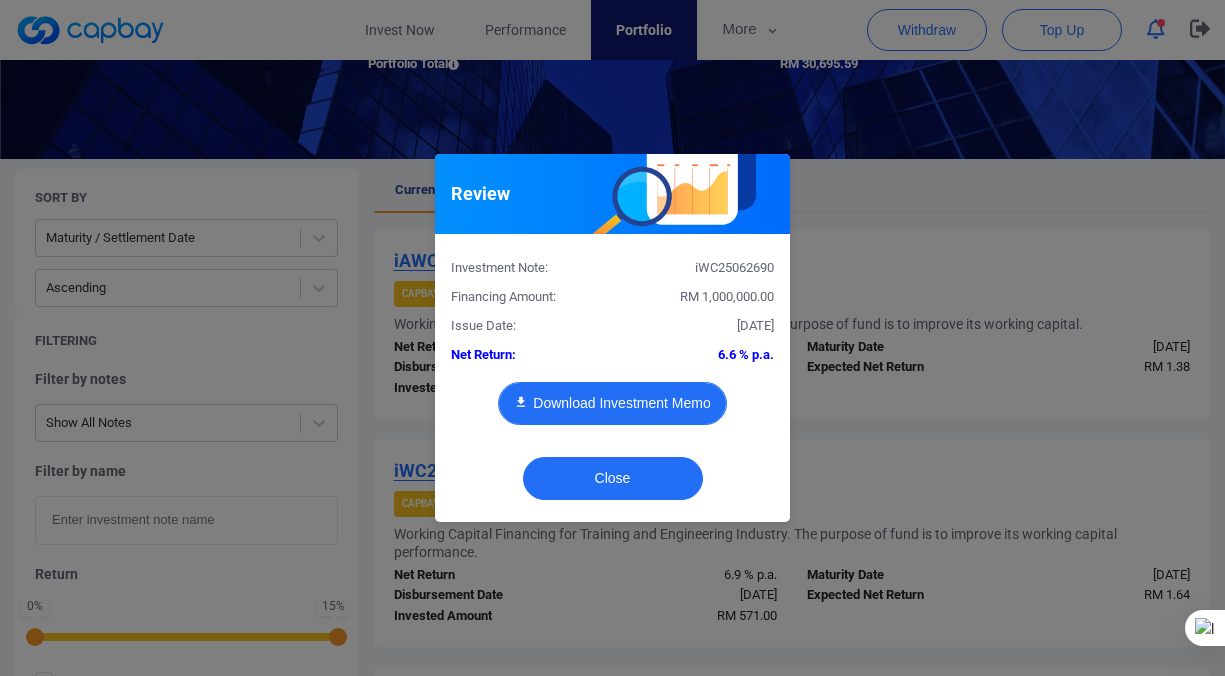 click on "Download Investment Memo" at bounding box center (612, 403) 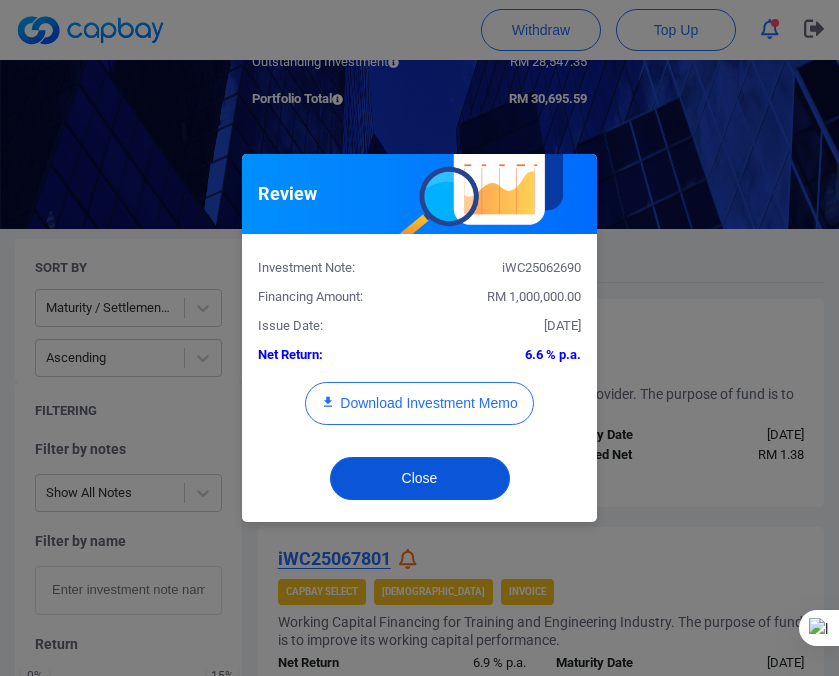 click on "Close" at bounding box center [420, 478] 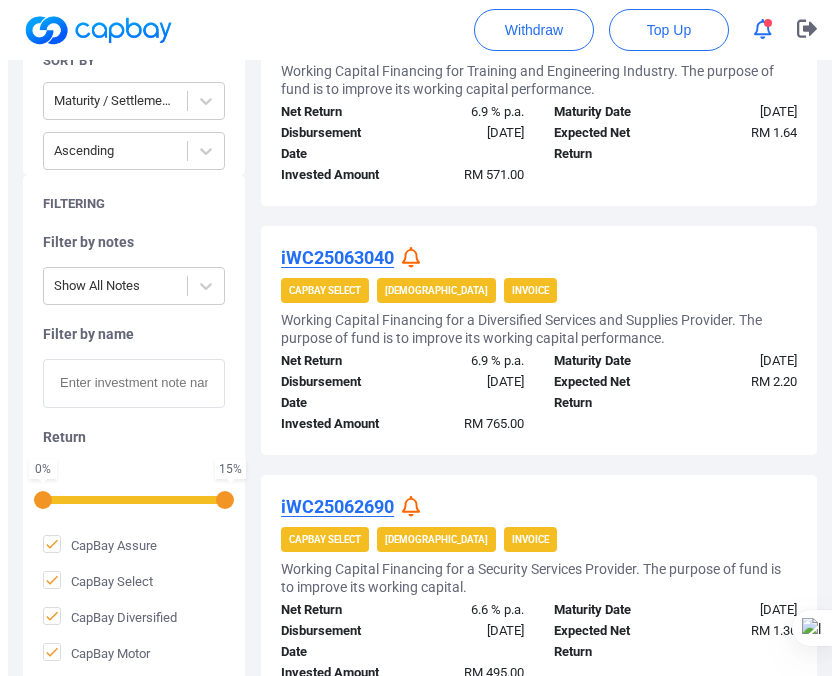 scroll, scrollTop: 900, scrollLeft: 0, axis: vertical 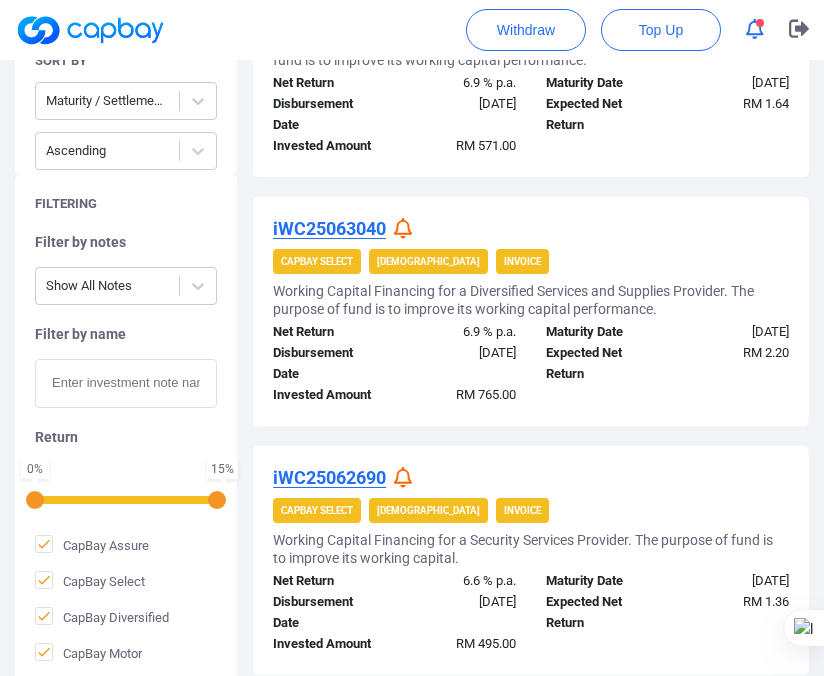 click on "iWC25062690" at bounding box center [329, 477] 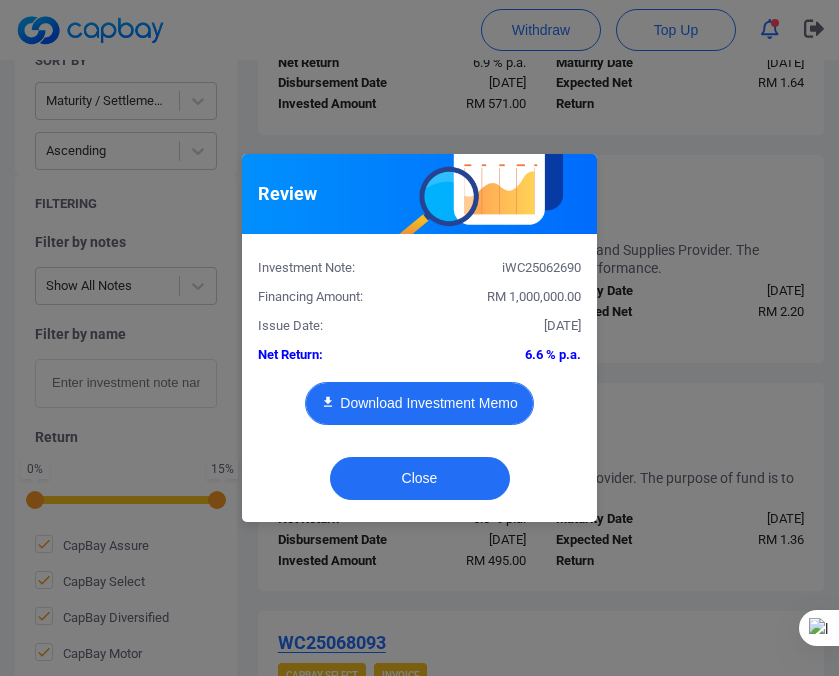 click on "Download Investment Memo" at bounding box center [419, 403] 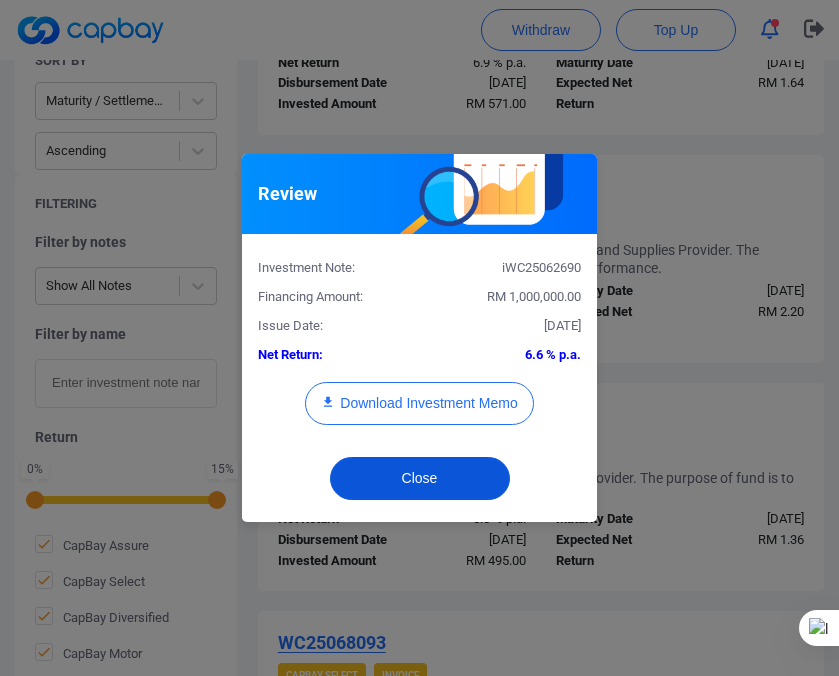 click on "Close" at bounding box center (420, 478) 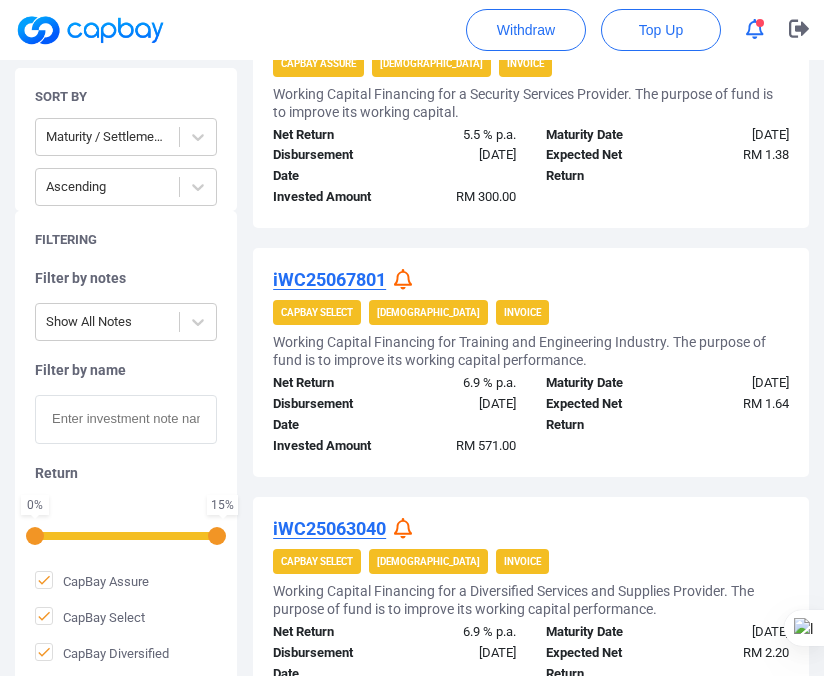 scroll, scrollTop: 300, scrollLeft: 0, axis: vertical 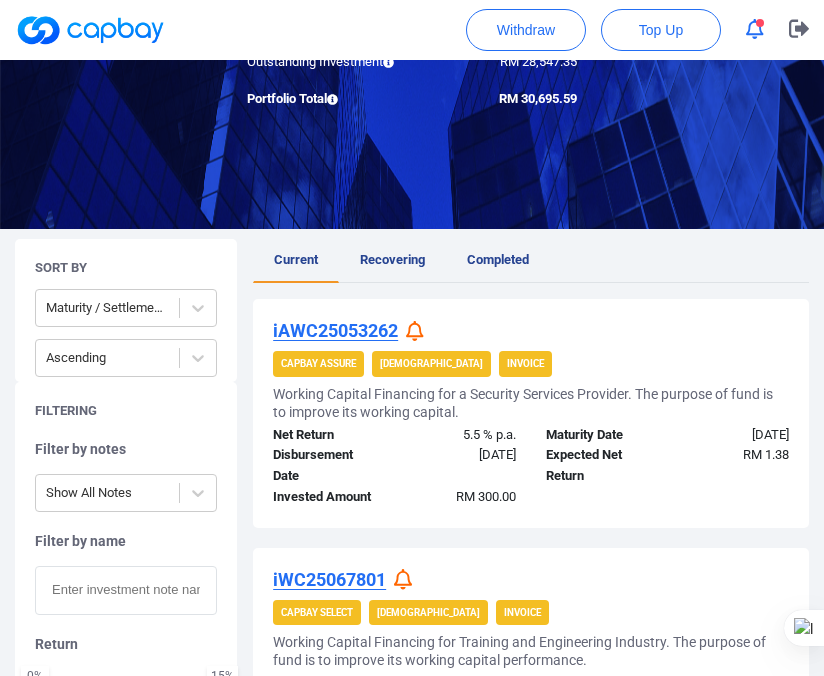 click on "iAWC25053262" at bounding box center (335, 330) 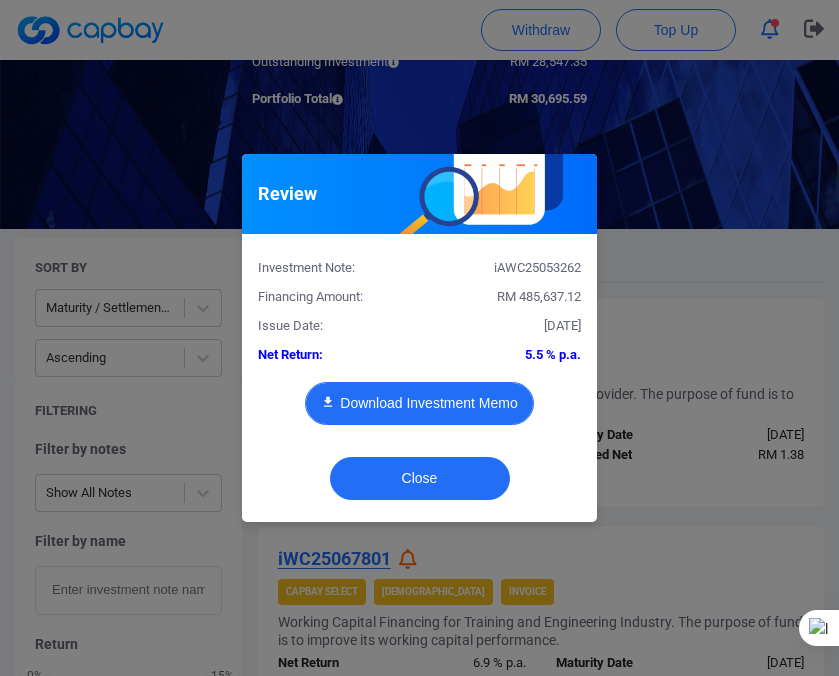 click on "Download Investment Memo" at bounding box center (419, 403) 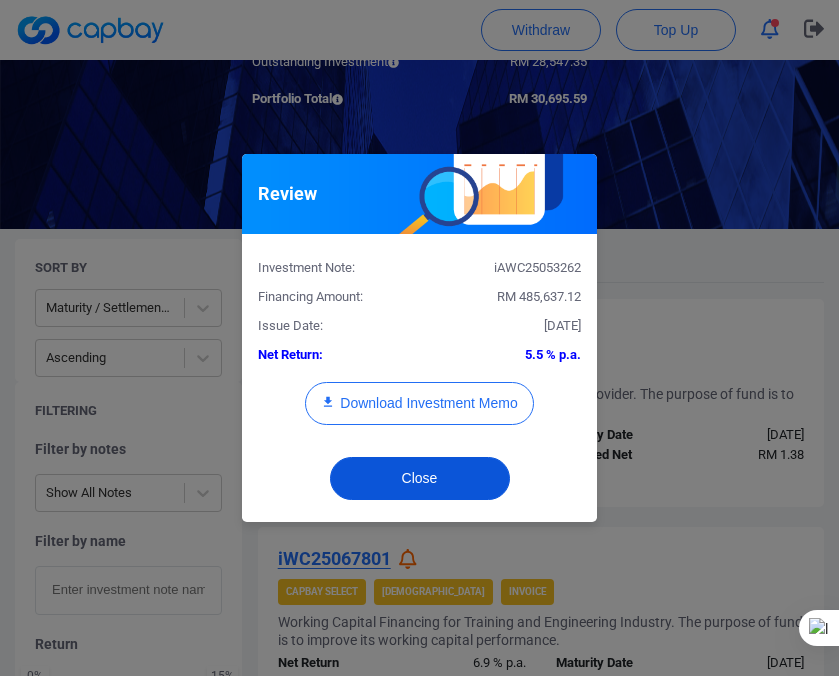 click on "Close" at bounding box center (420, 478) 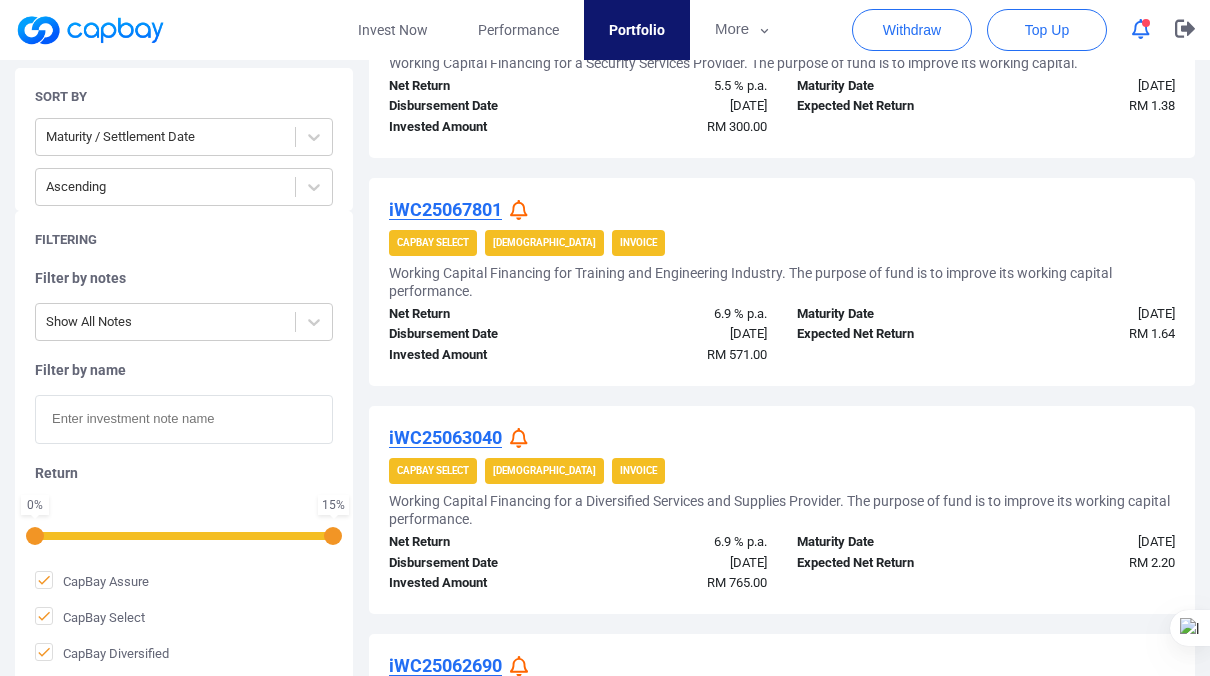 scroll, scrollTop: 530, scrollLeft: 0, axis: vertical 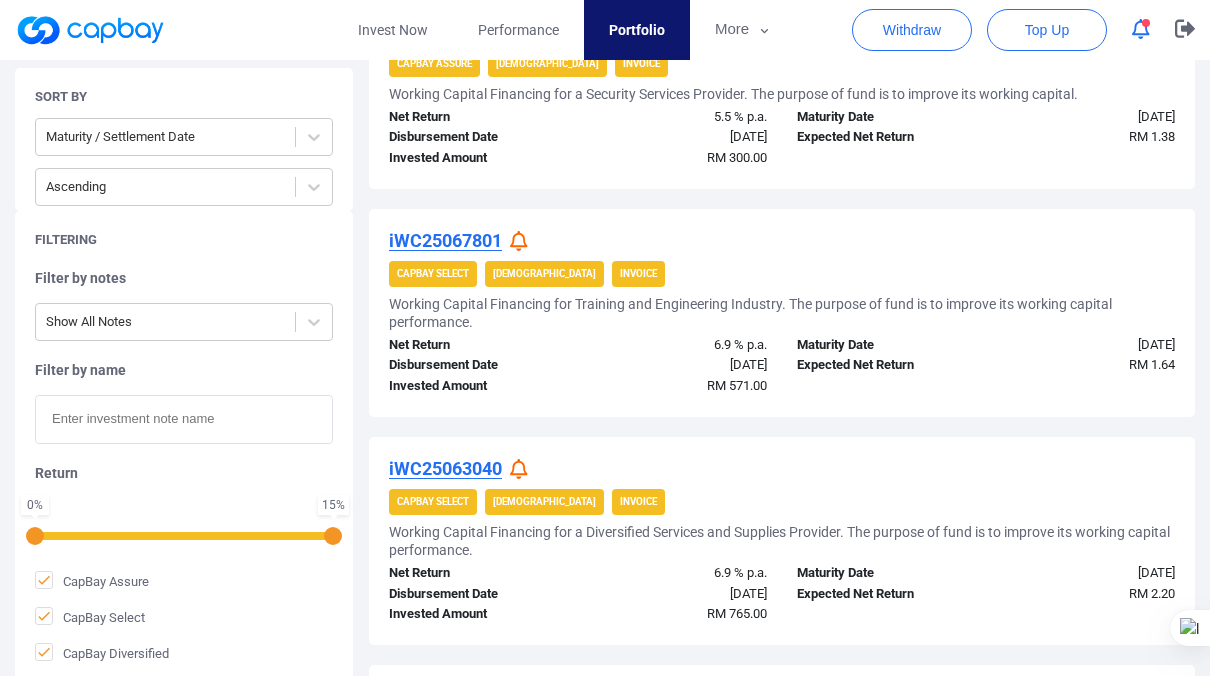 click 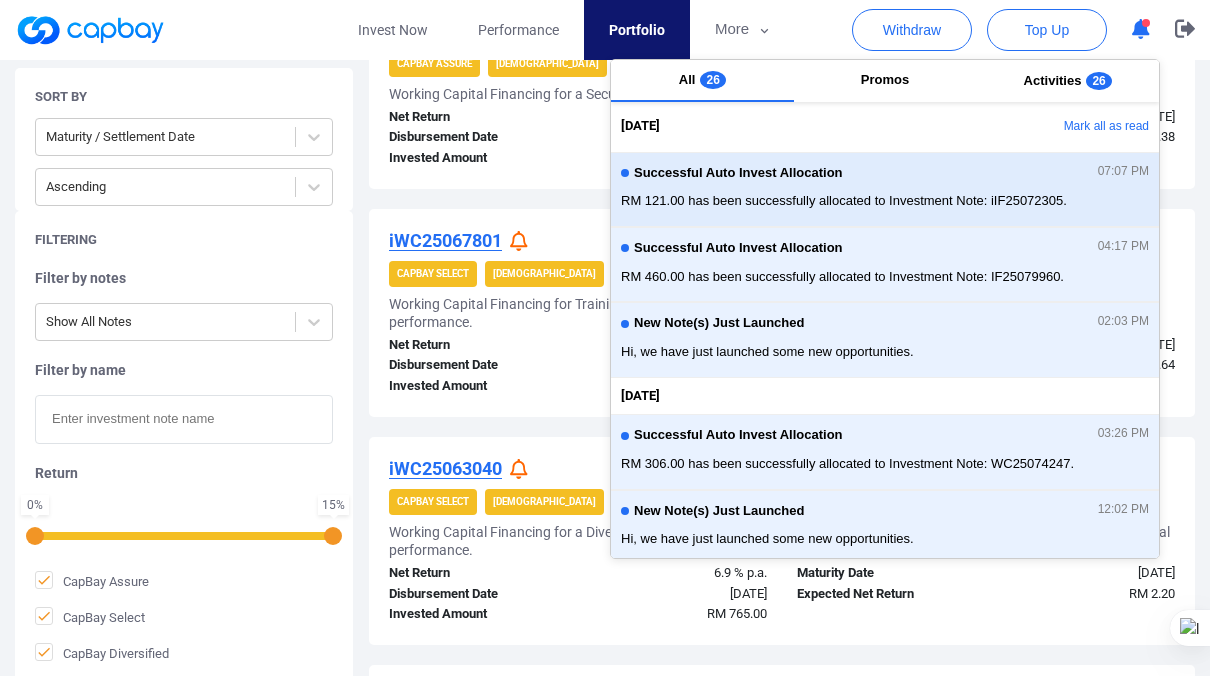 type 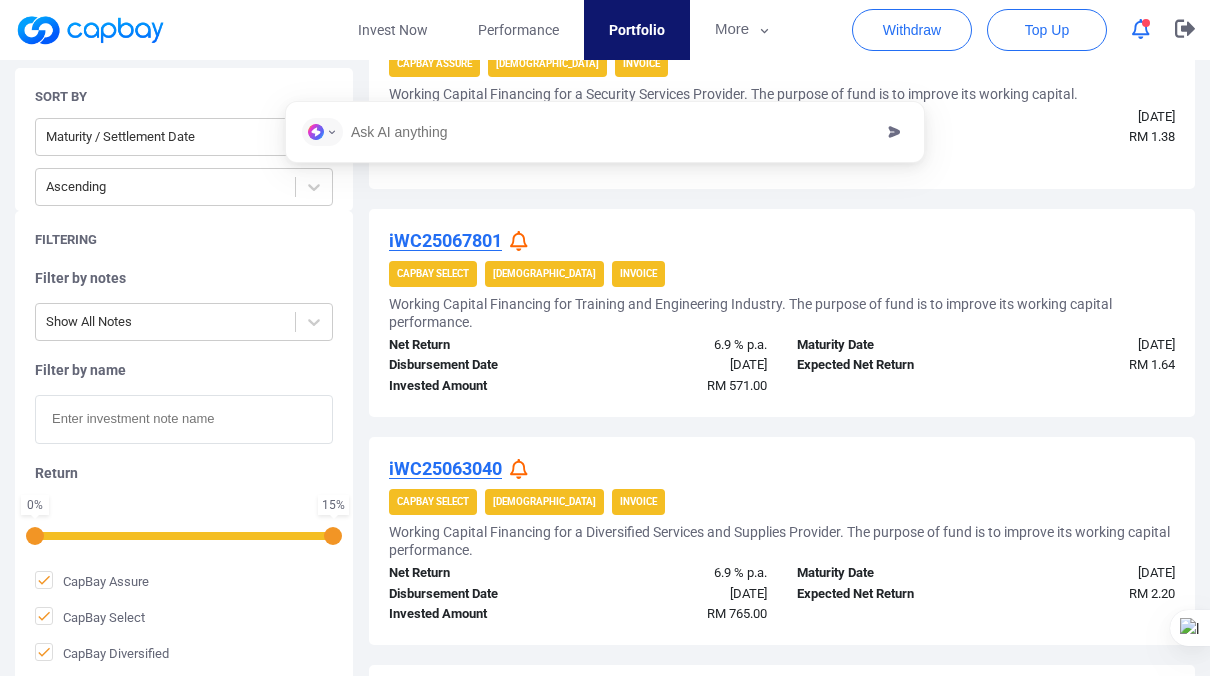 click on "Sort By Maturity / Settlement Date Ascending Filtering Filter by notes Show All Notes Filter by name Return 0 % 15 % CapBay Assure CapBay Select CapBay Diversified CapBay Motor Current Recovering Completed iAWC25053262 CapBay Assure Shariah Invoice Working Capital Financing for a Security Services Provider. The purpose of fund is to improve its working capital. Net Return 5.5   % p.a. Disbursement Date [DATE] Invested Amount RM 300.00 Maturity Date [DATE] Expected Net Return RM 1.38 iWC25067801 CapBay Select Shariah Invoice Working Capital Financing for Training and Engineering Industry. The purpose of fund is to improve its working capital performance. Net Return 6.9   % p.a. Disbursement Date [DATE] Invested Amount RM 571.00 Maturity Date [DATE] Expected Net Return RM 1.64 iWC25063040 CapBay Select Shariah Invoice Working Capital Financing for a Diversified Services and Supplies Provider. The purpose of fund is to improve its working capital performance. Net Return 6.9   % p.a. RM 765.00" at bounding box center [605, 1062] 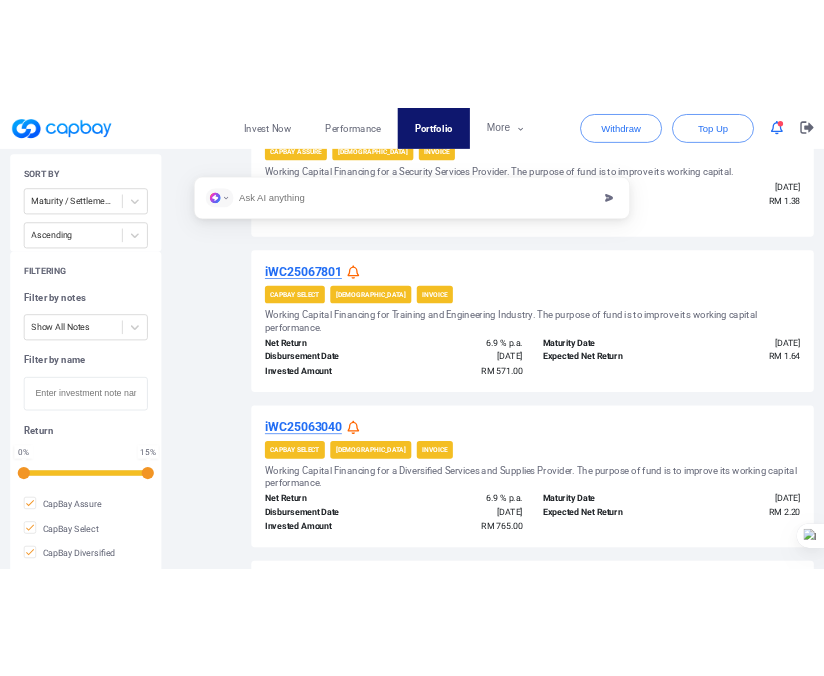 scroll, scrollTop: 600, scrollLeft: 0, axis: vertical 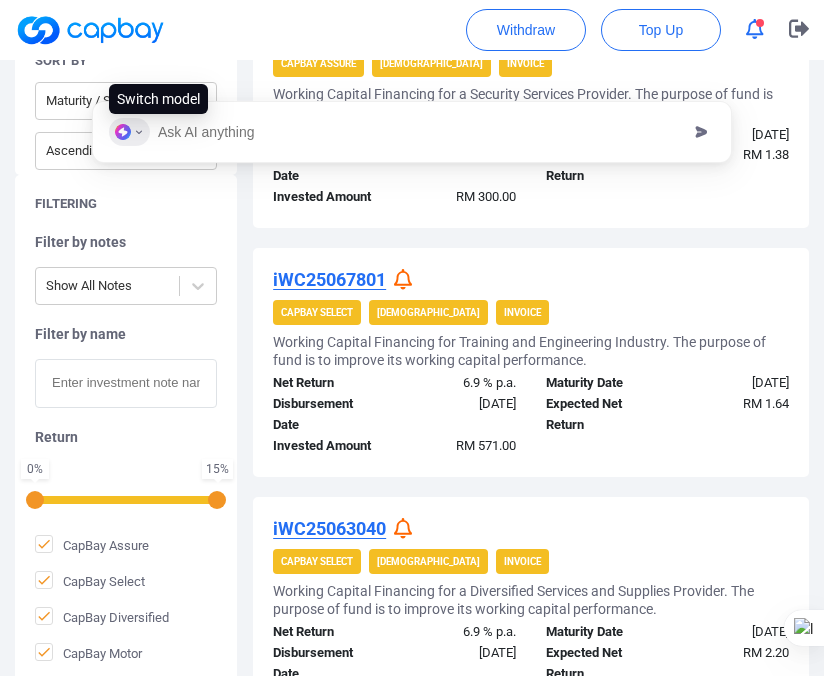 click at bounding box center (129, 132) 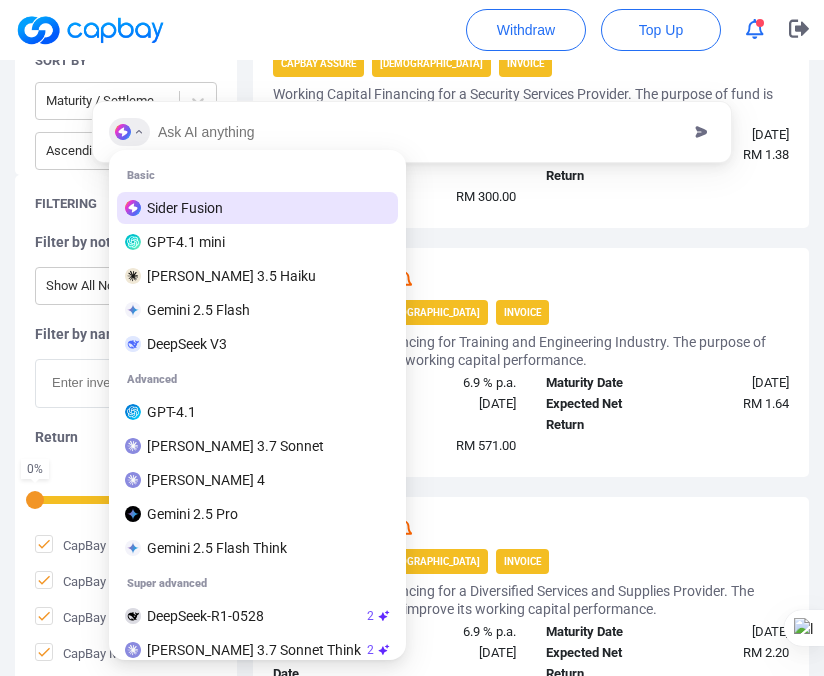 click at bounding box center [418, 132] 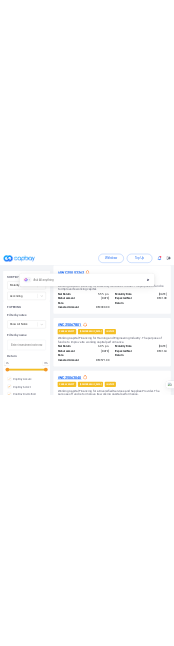 scroll, scrollTop: 500, scrollLeft: 0, axis: vertical 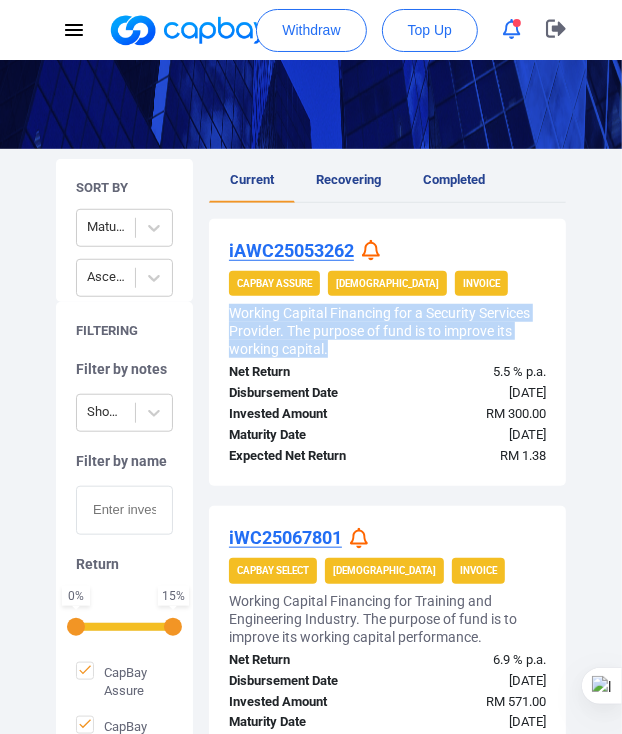 drag, startPoint x: 334, startPoint y: 346, endPoint x: 234, endPoint y: 303, distance: 108.85311 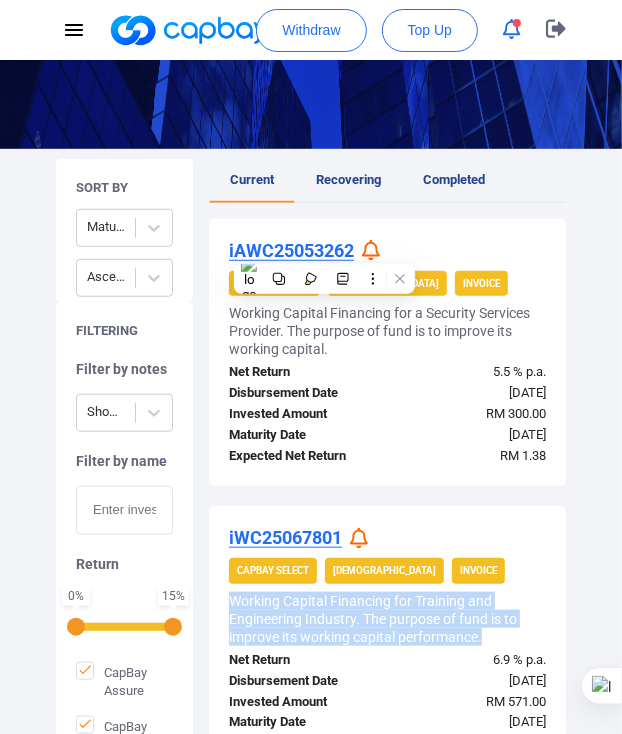 drag, startPoint x: 485, startPoint y: 632, endPoint x: 216, endPoint y: 598, distance: 271.1402 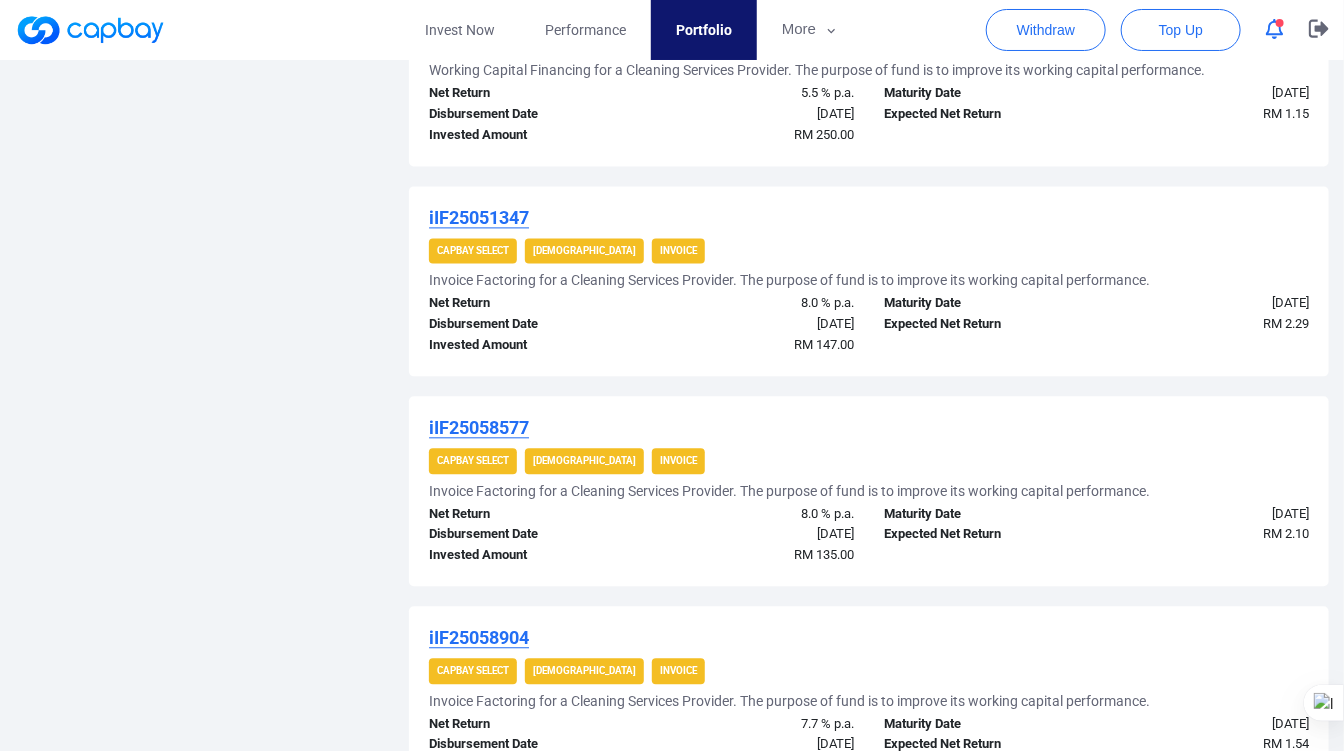 scroll, scrollTop: 1744, scrollLeft: 0, axis: vertical 